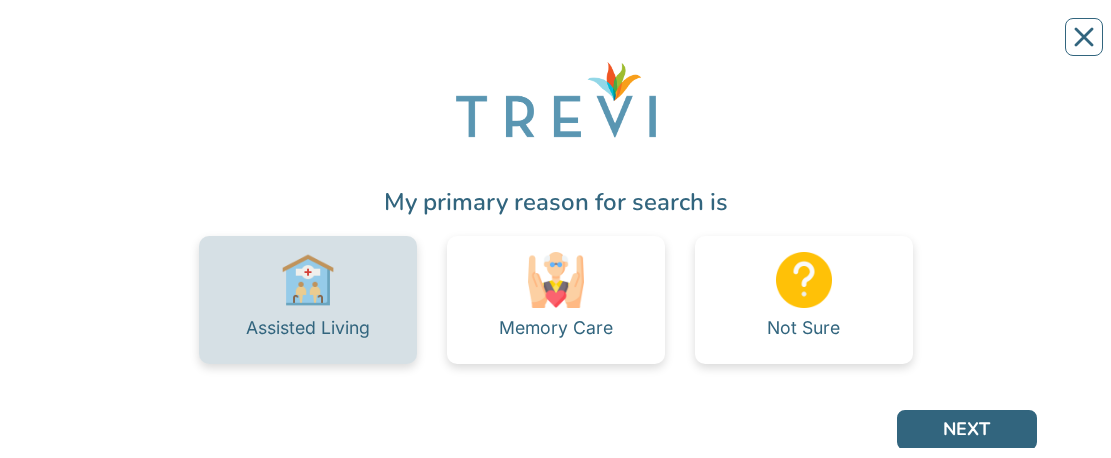 scroll, scrollTop: 0, scrollLeft: 0, axis: both 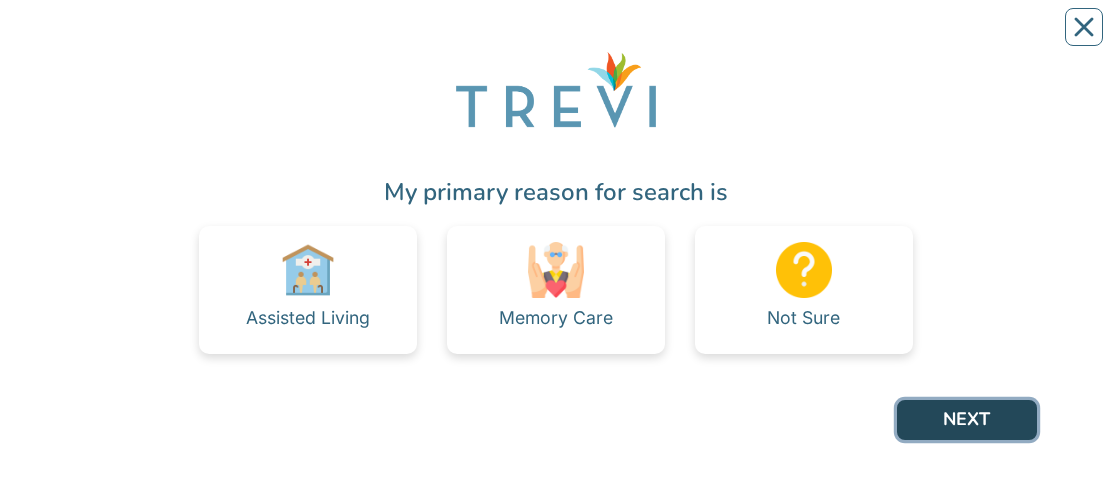 click on "NEXT" at bounding box center [967, 420] 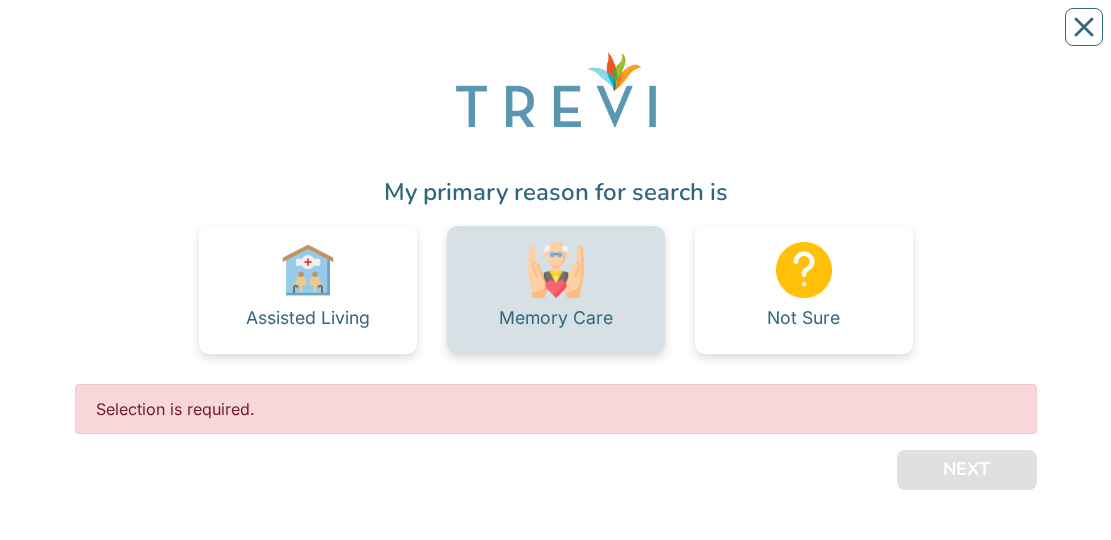 click on "Memory Care" at bounding box center (556, 318) 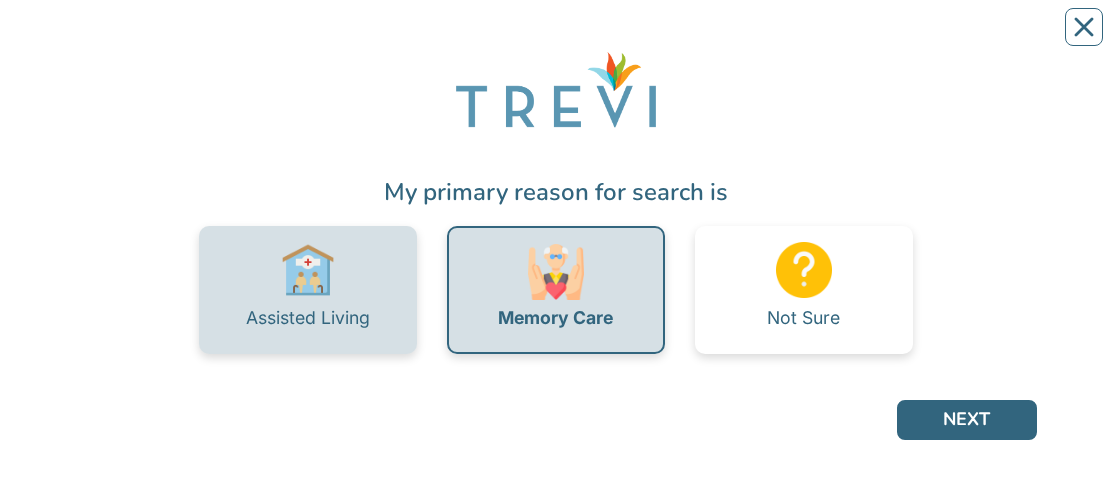 click on "Assisted Living" at bounding box center (308, 290) 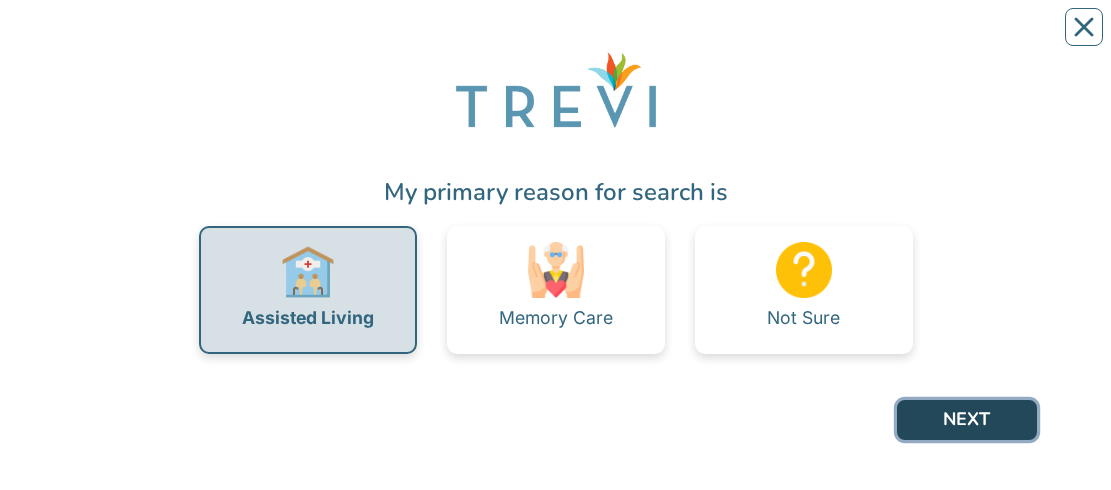 click on "NEXT" at bounding box center (967, 420) 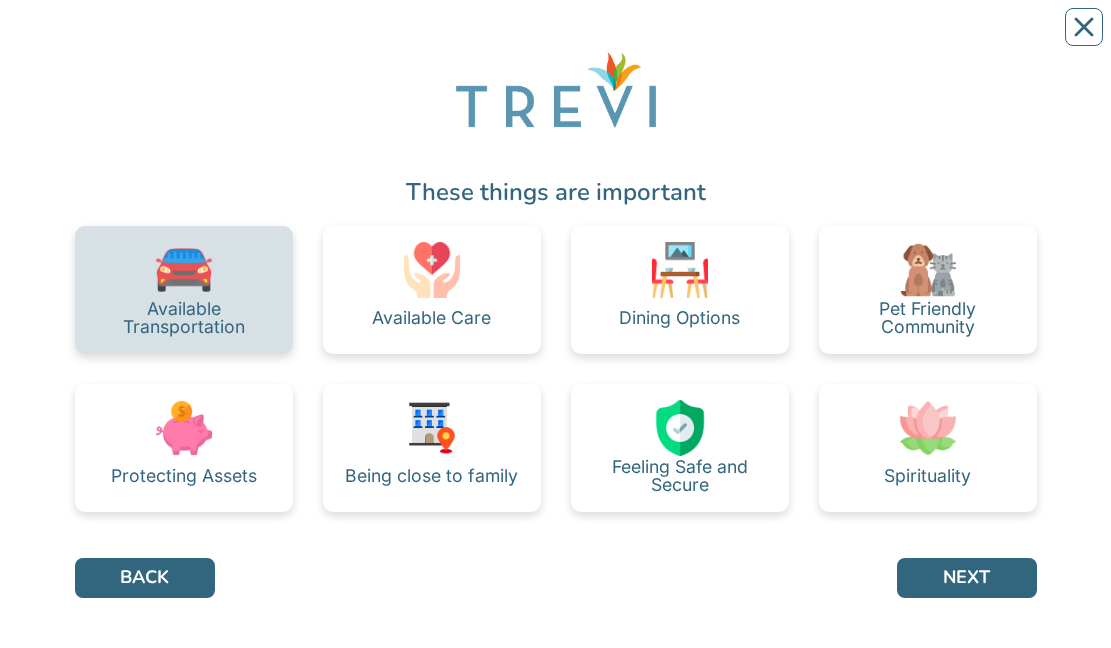 click on "Available Transportation" at bounding box center (184, 290) 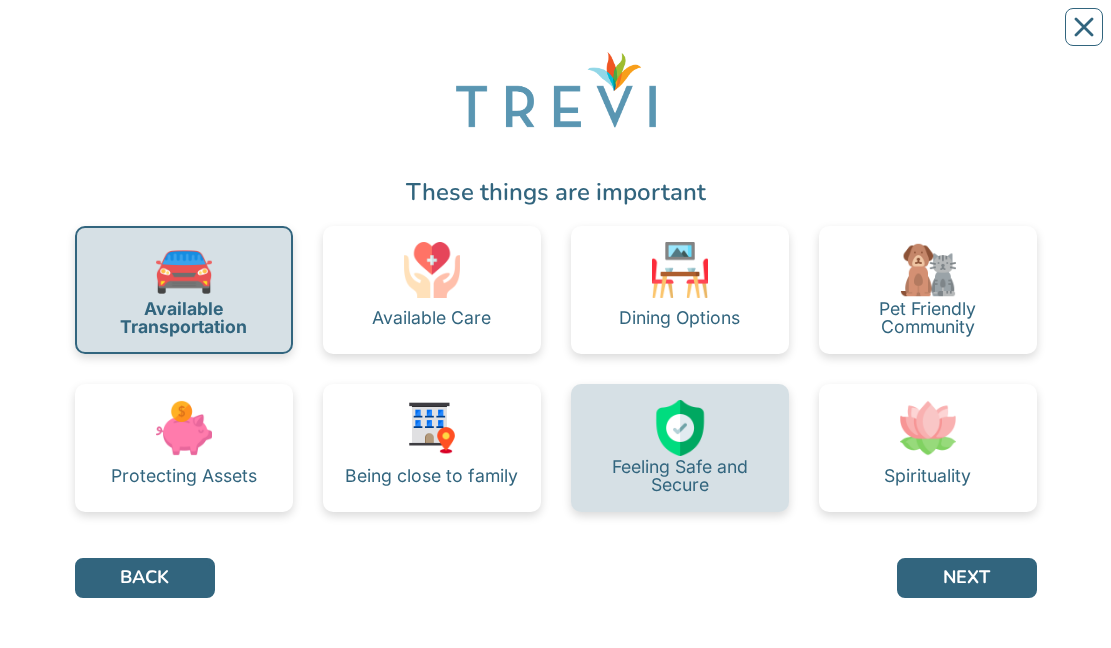 click on "Feeling Safe and Secure" at bounding box center [680, 475] 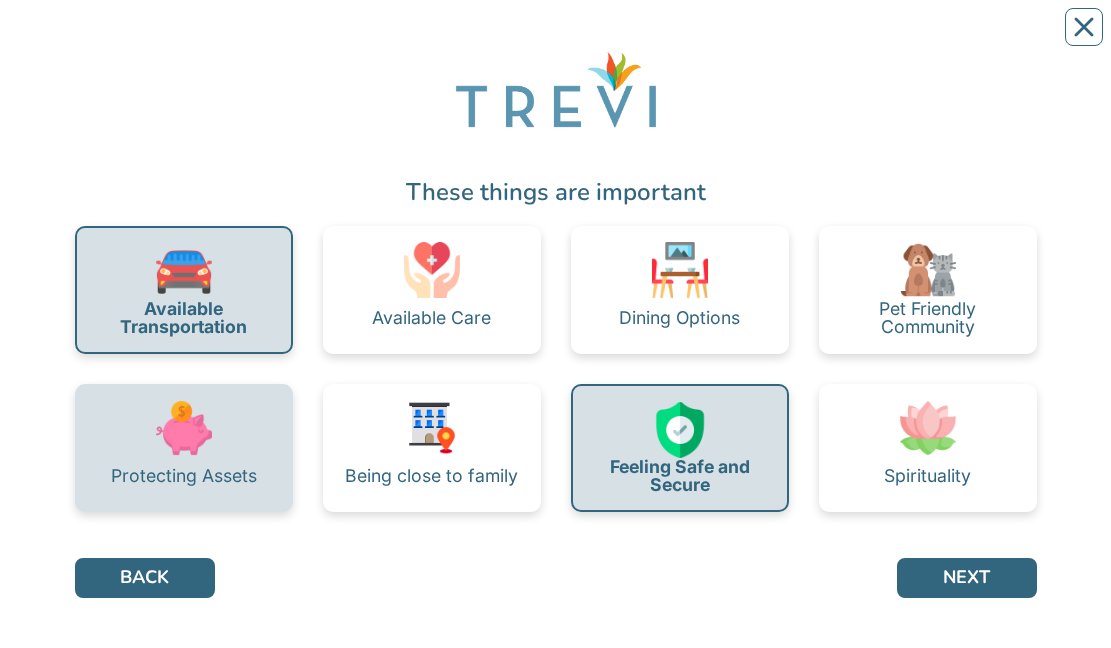 click on "Protecting Assets" at bounding box center (184, 448) 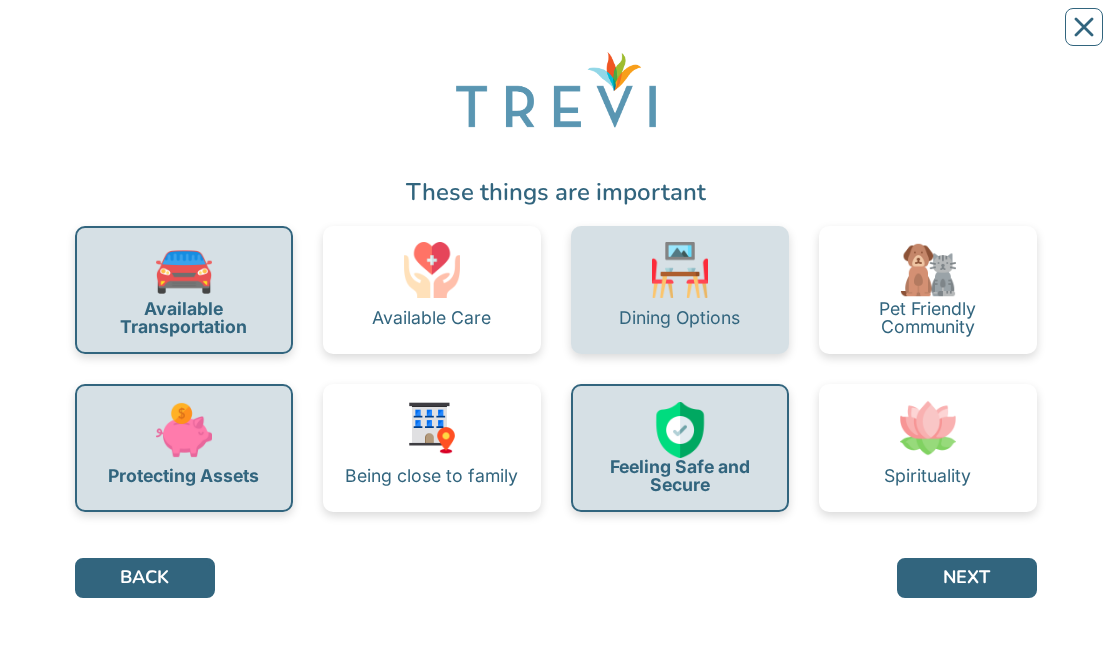 click on "Dining Options" at bounding box center [679, 318] 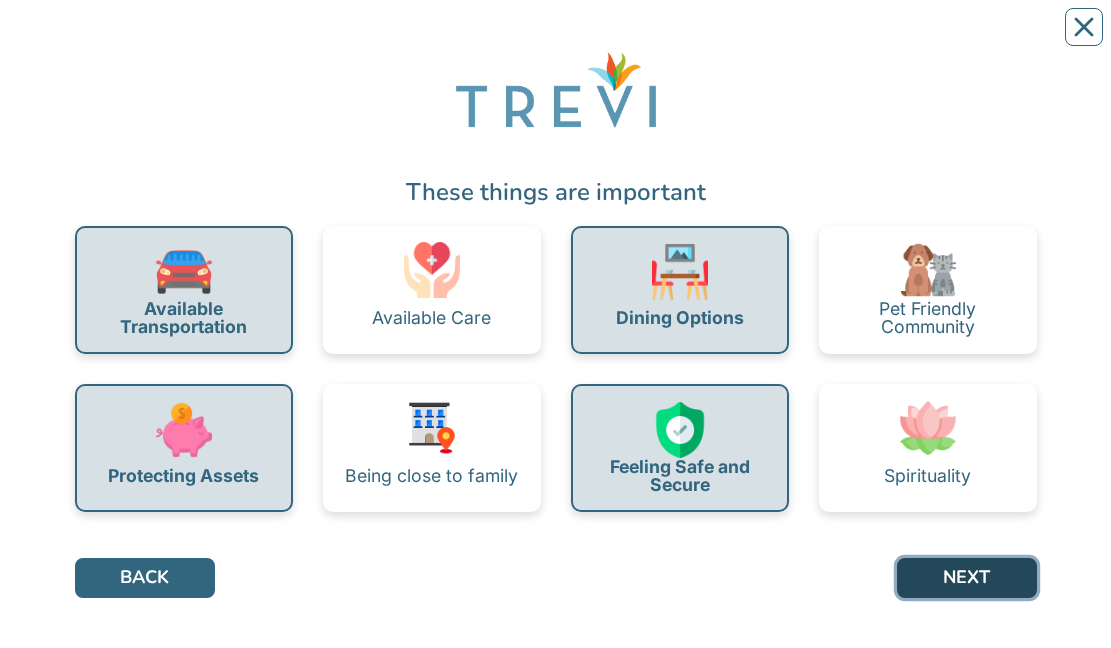click on "NEXT" at bounding box center (967, 578) 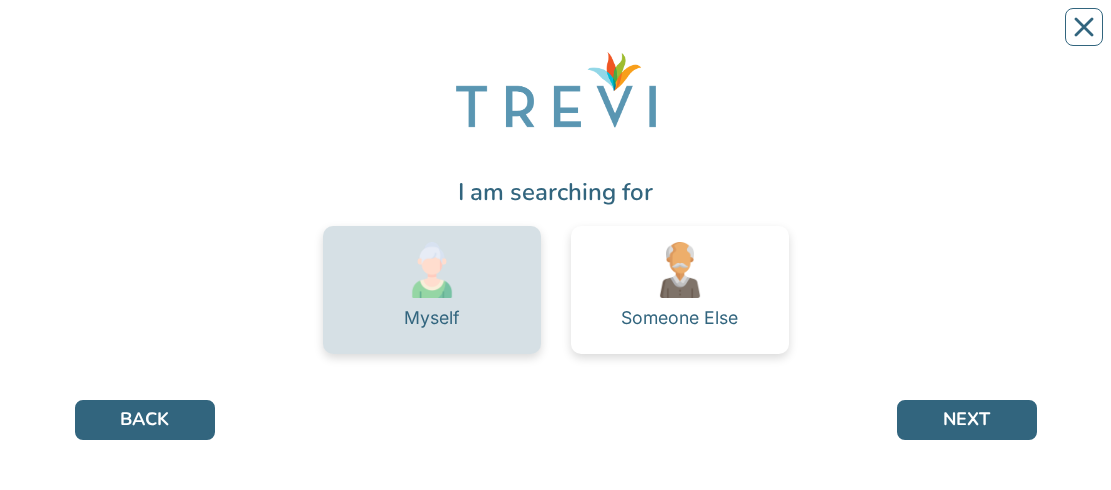 click at bounding box center (432, 270) 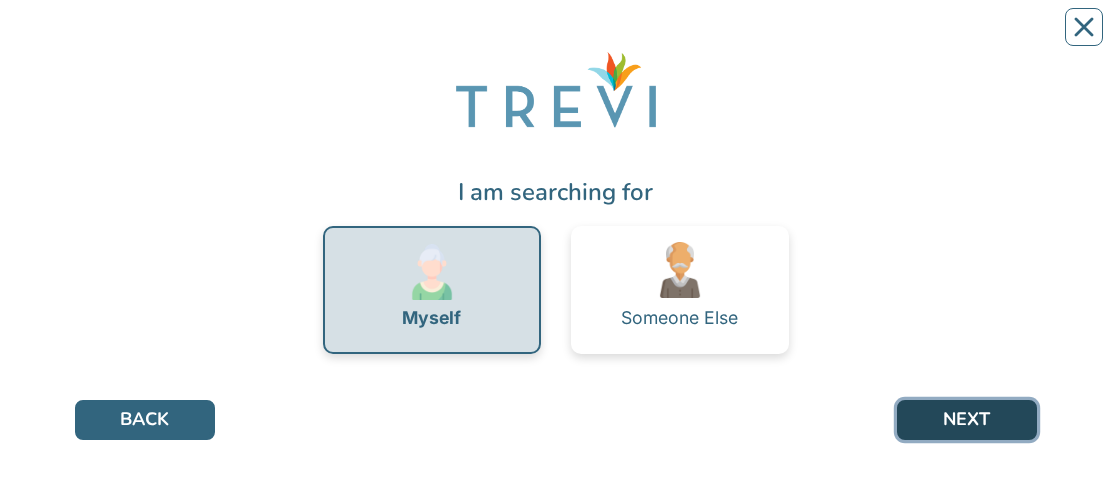 click on "NEXT" at bounding box center [967, 420] 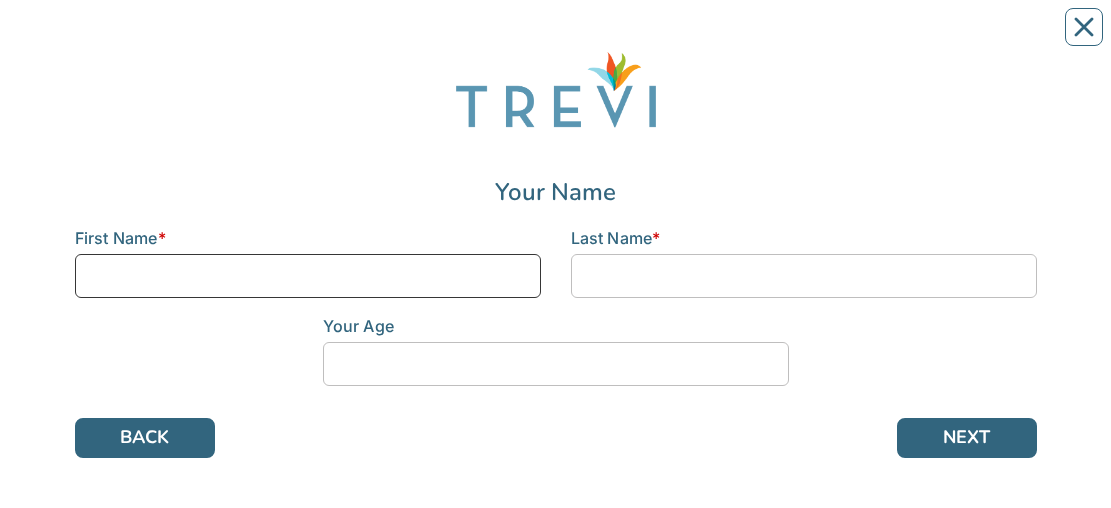 click at bounding box center [308, 276] 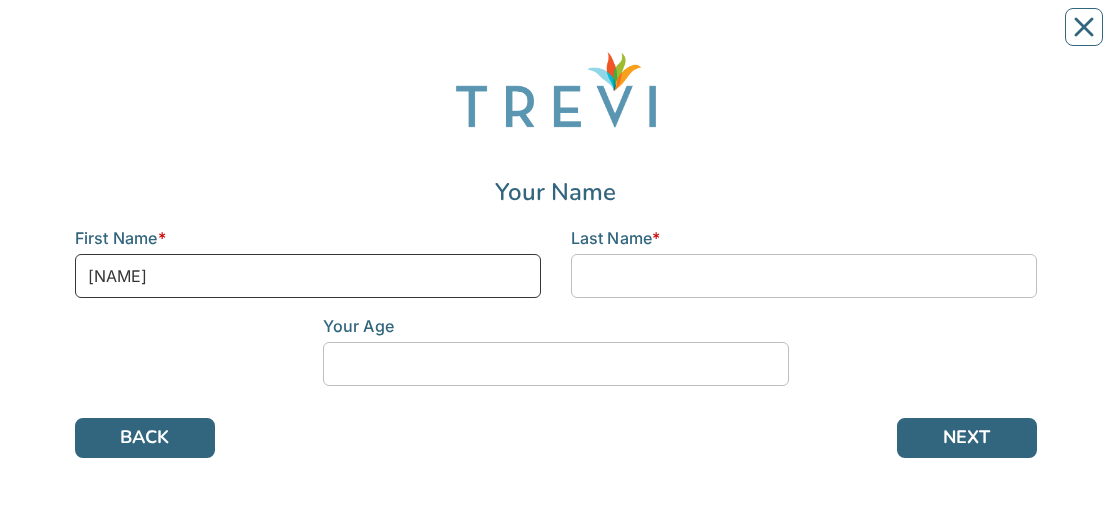 type on "[NAME]" 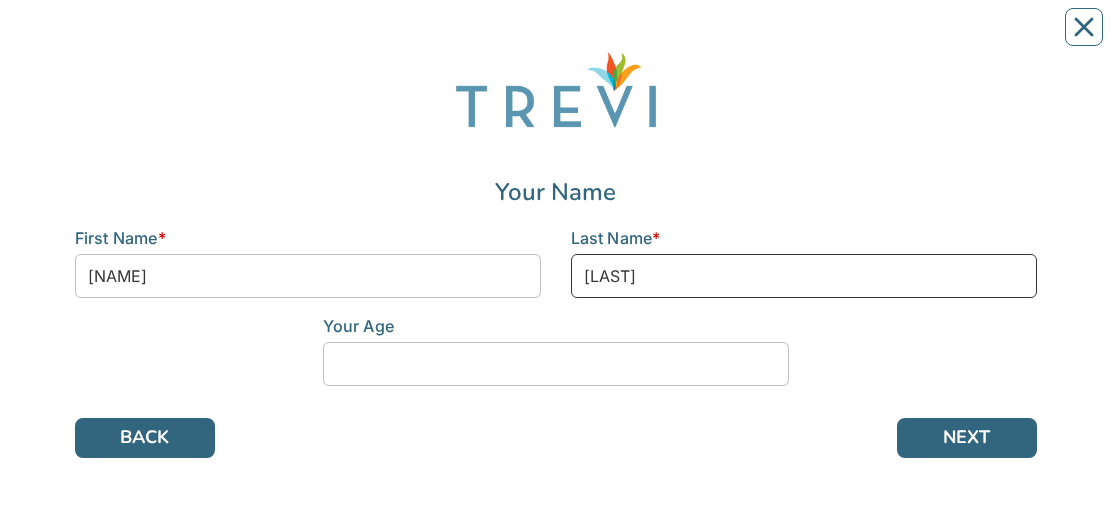 type on "[LAST]" 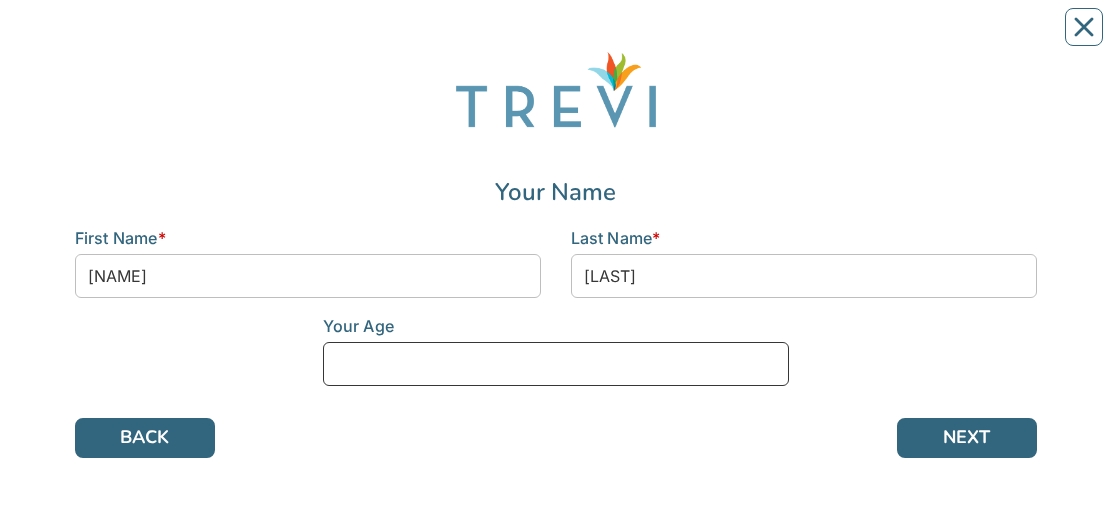 click at bounding box center [556, 364] 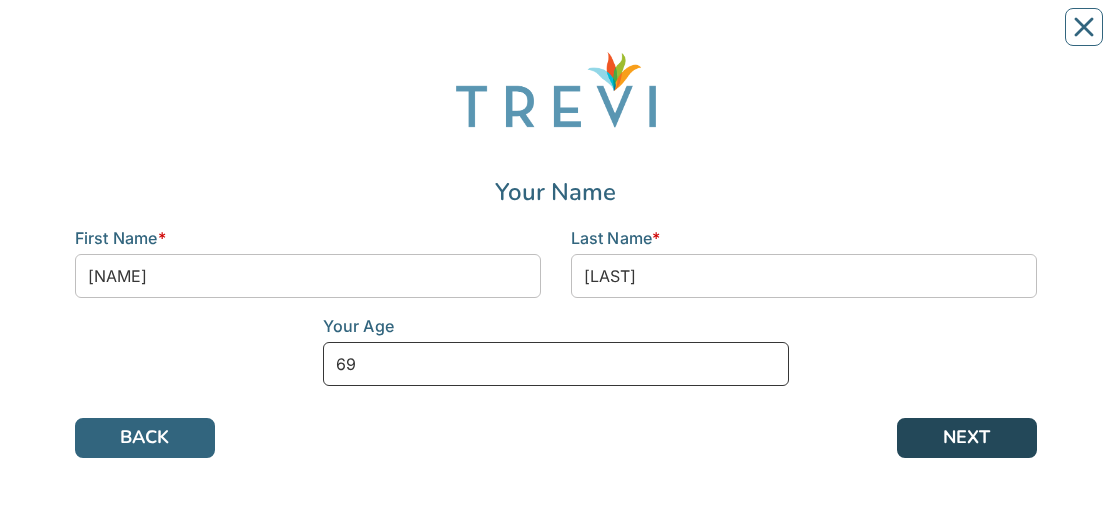 type on "69" 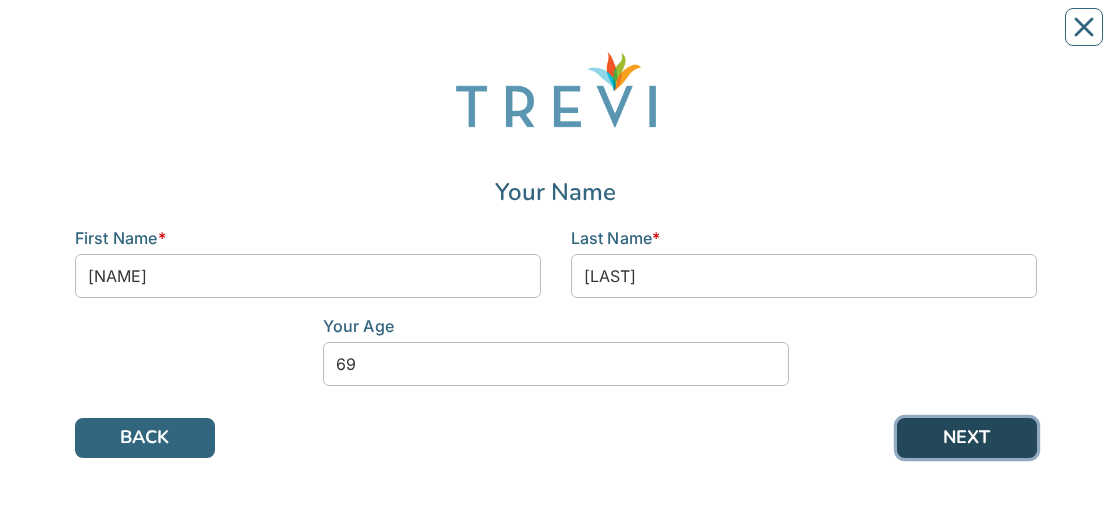click on "NEXT" at bounding box center (967, 438) 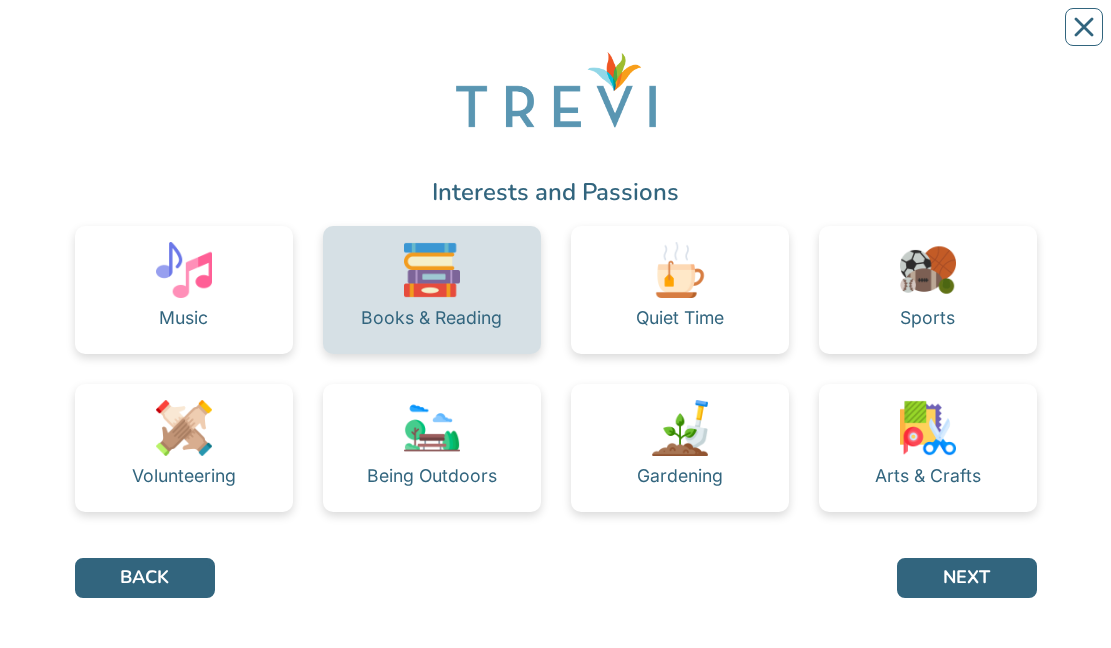 click at bounding box center (432, 270) 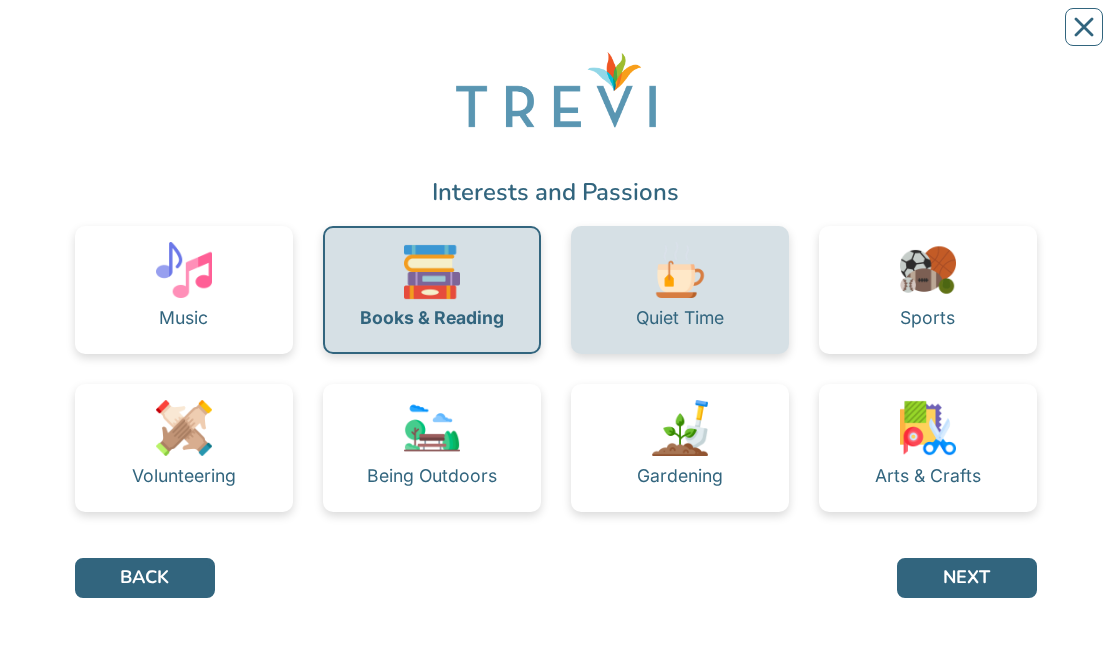 drag, startPoint x: 709, startPoint y: 277, endPoint x: 702, endPoint y: 269, distance: 10.630146 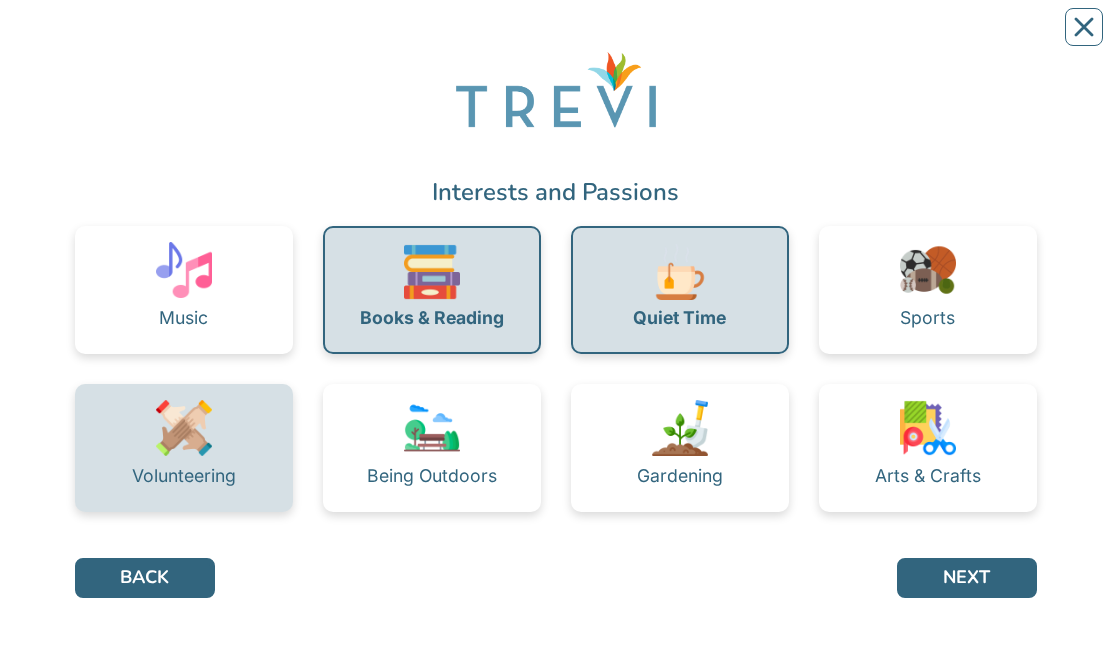 click on "Volunteering" at bounding box center (184, 448) 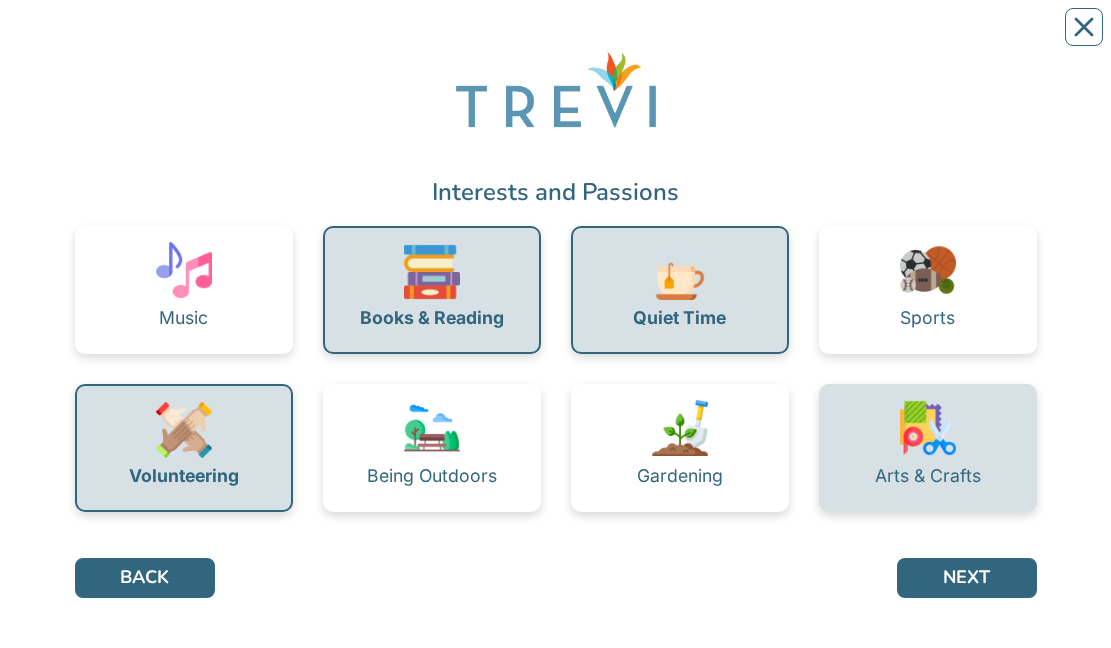 click on "Arts & Crafts" at bounding box center (928, 448) 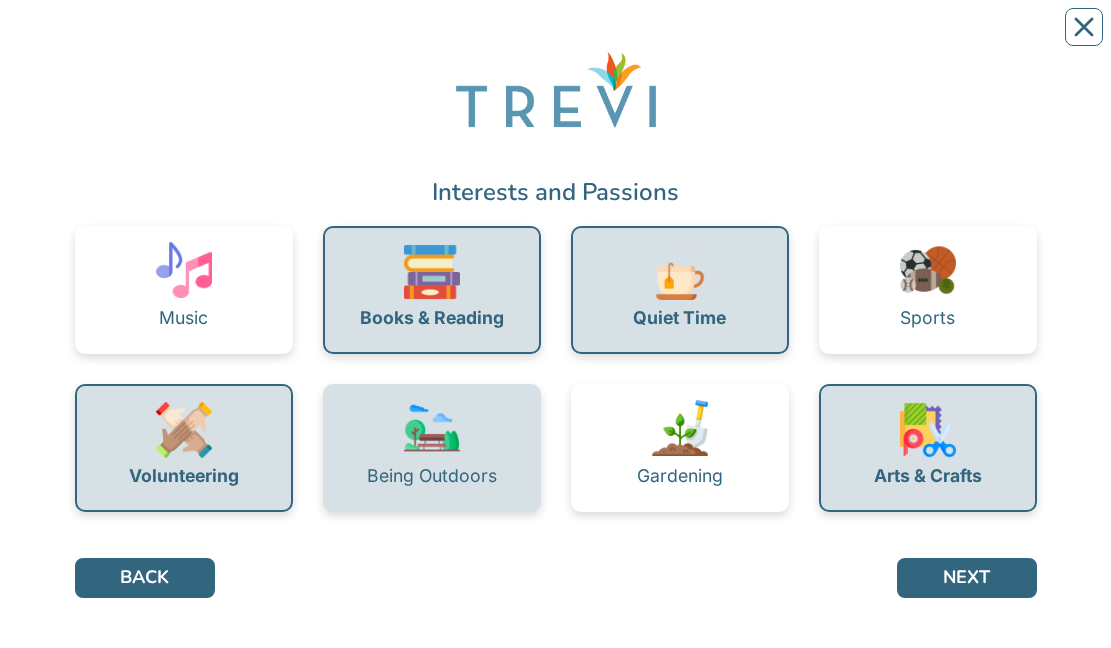 click on "Being Outdoors" at bounding box center [432, 476] 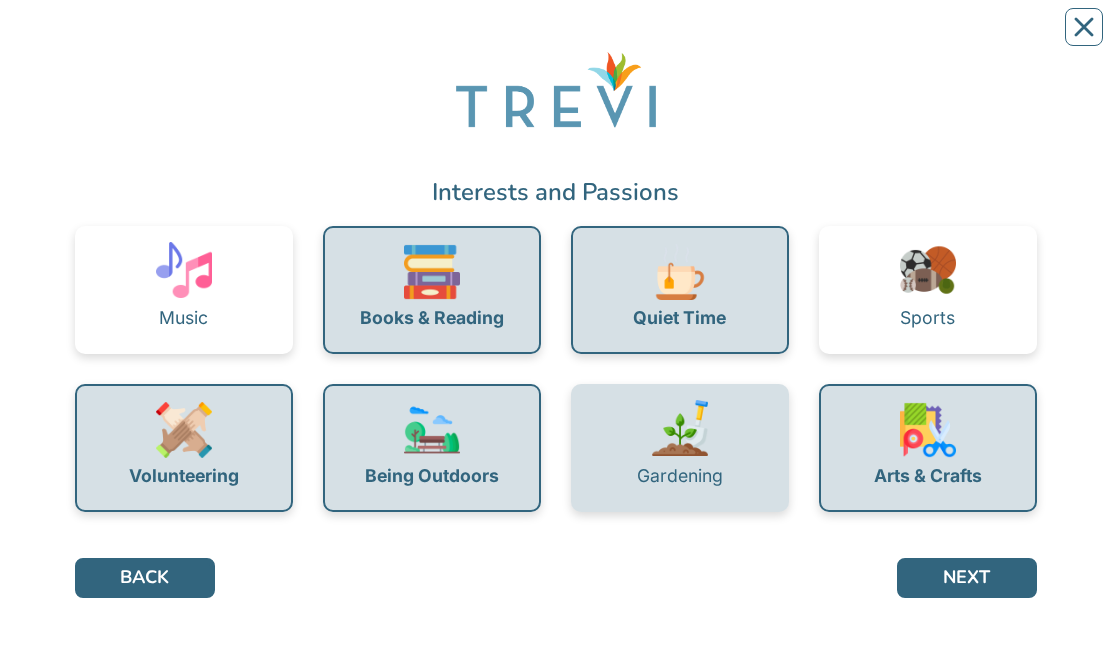 click at bounding box center [680, 428] 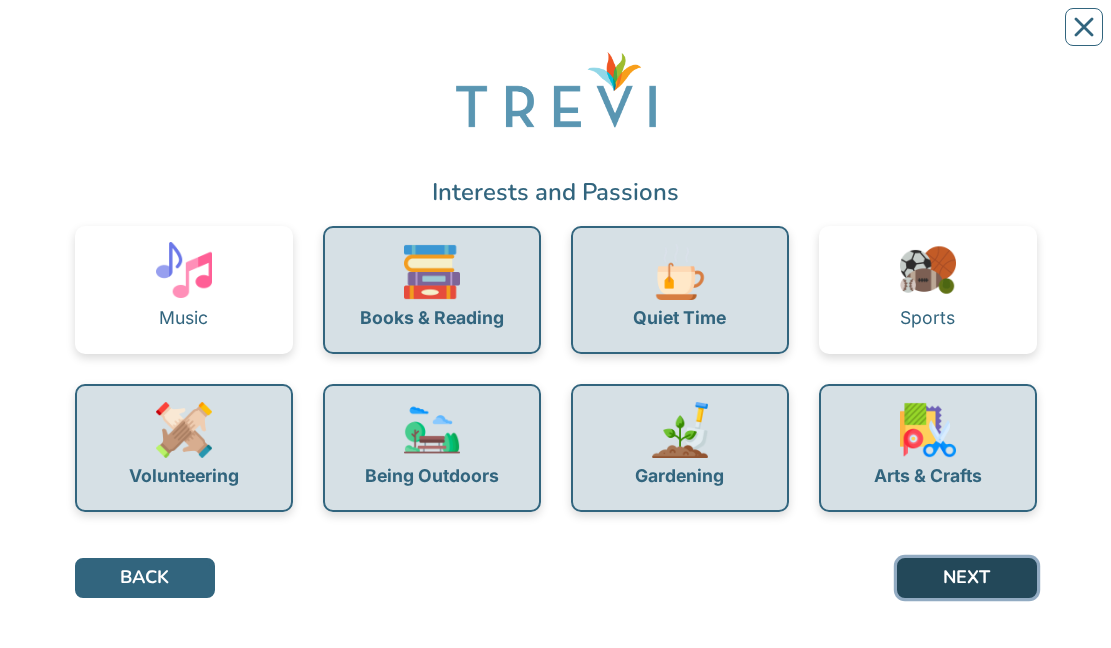 click on "NEXT" at bounding box center (967, 578) 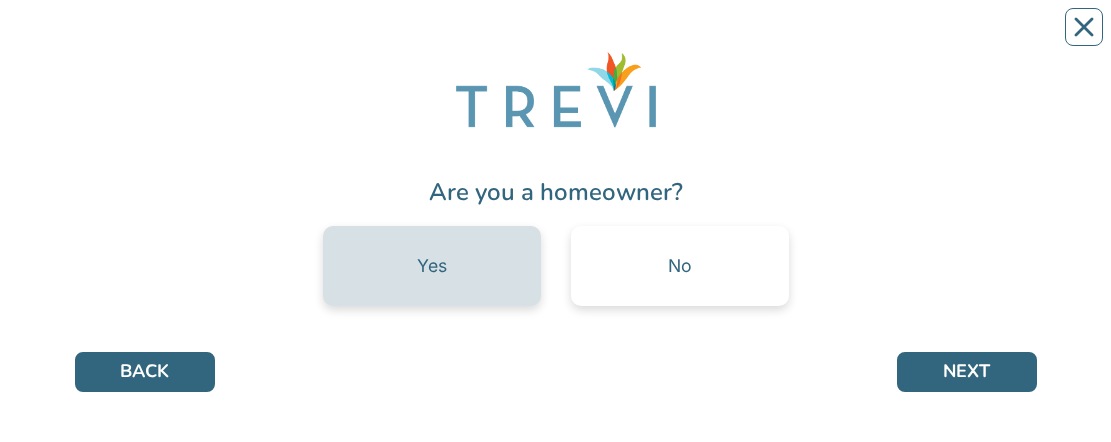 click on "Yes" at bounding box center (432, 266) 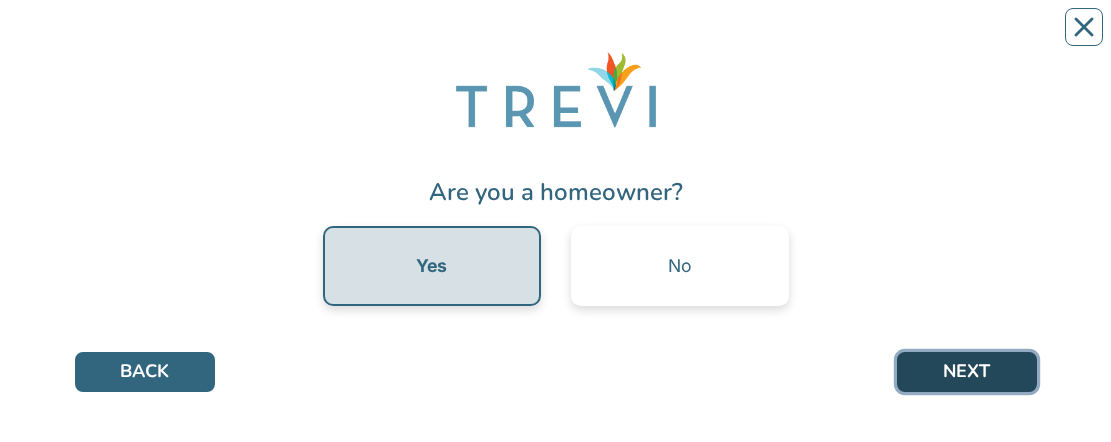click on "NEXT" at bounding box center [967, 372] 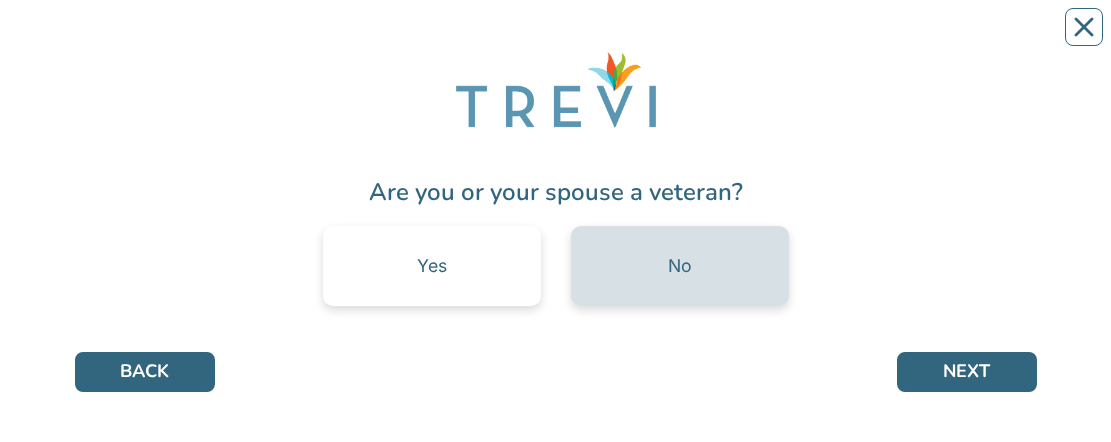 click on "No" at bounding box center [680, 266] 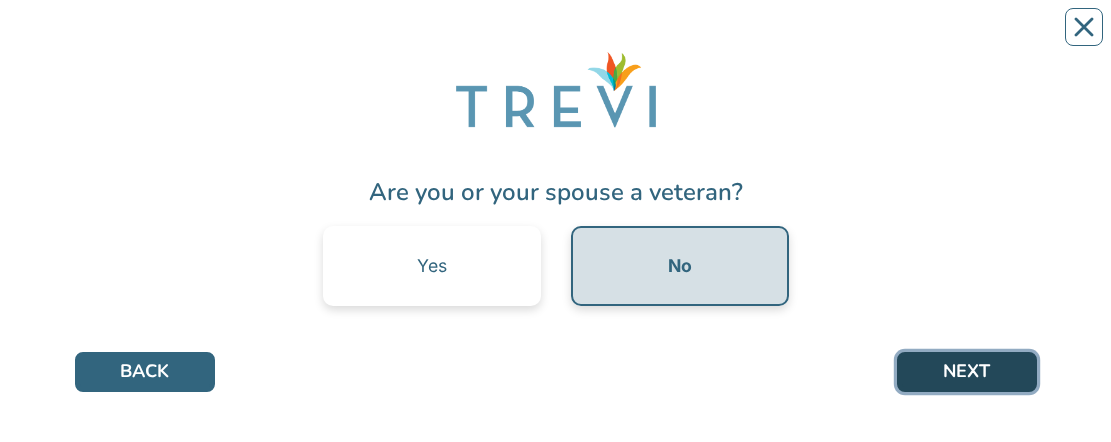 click on "NEXT" at bounding box center [967, 372] 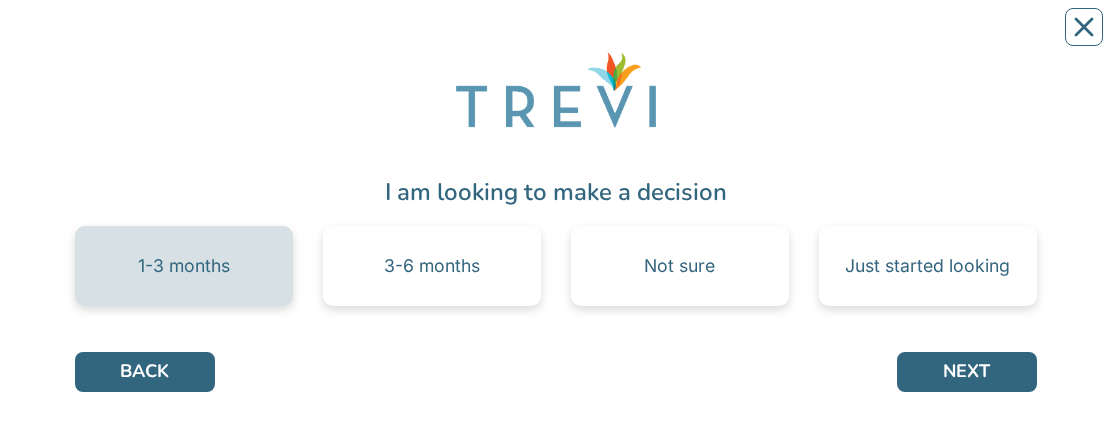 click on "1-3 months" at bounding box center [184, 266] 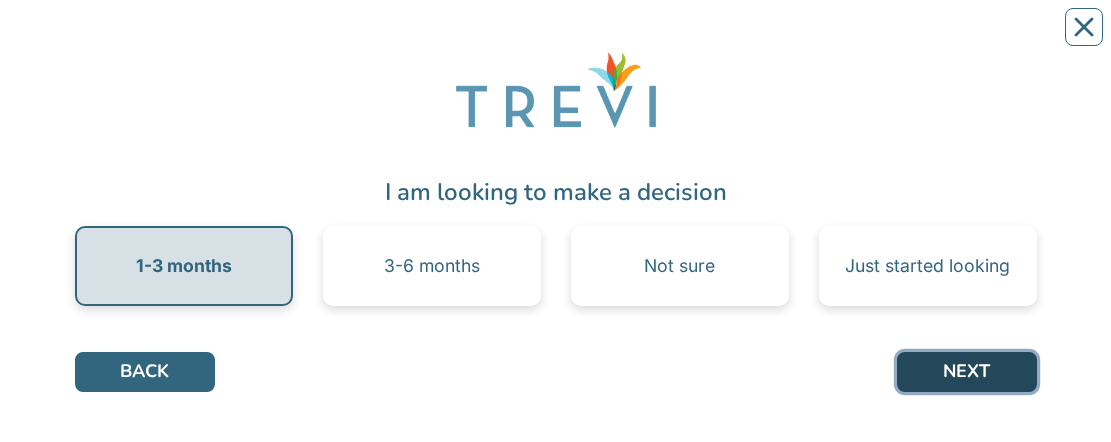 click on "NEXT" at bounding box center [967, 372] 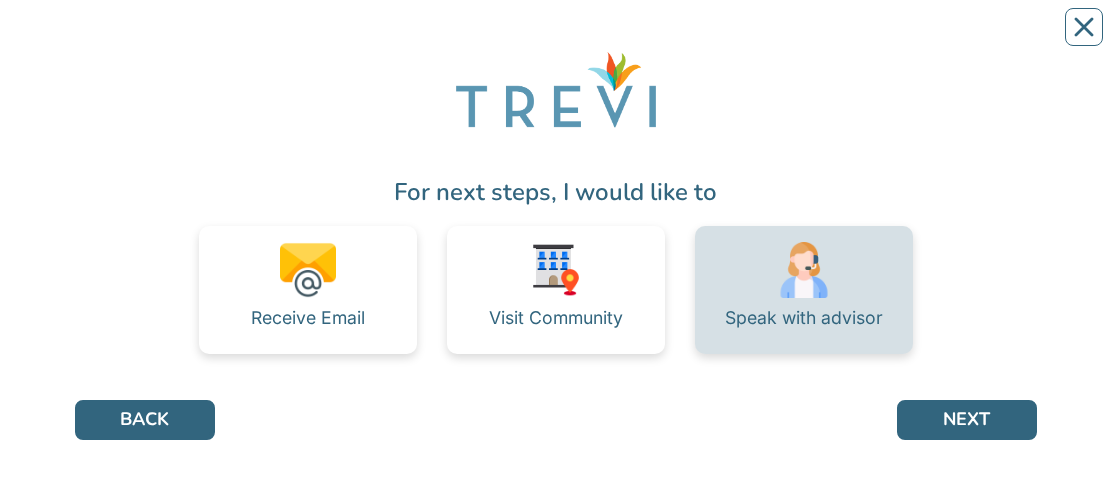 click on "Speak with advisor" at bounding box center (804, 318) 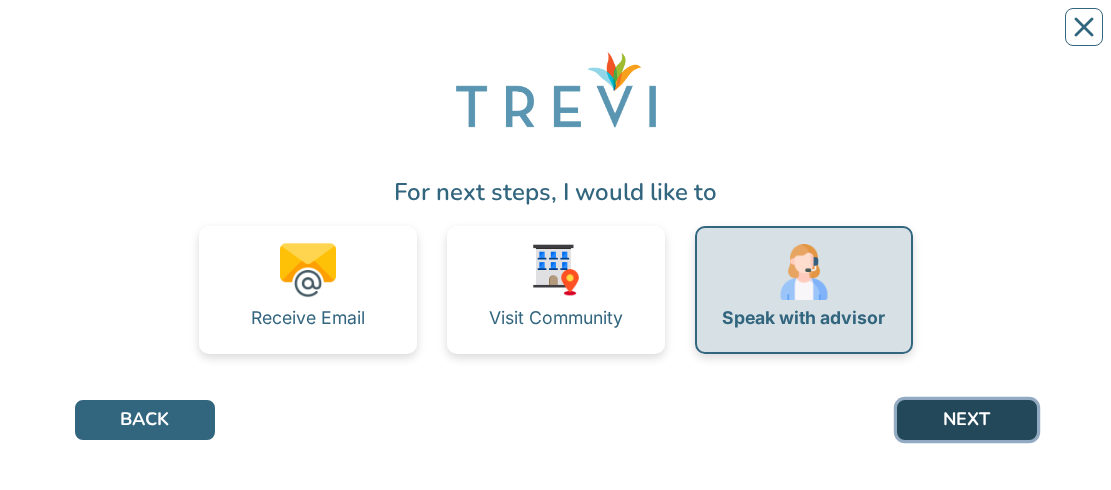 click on "NEXT" at bounding box center (967, 420) 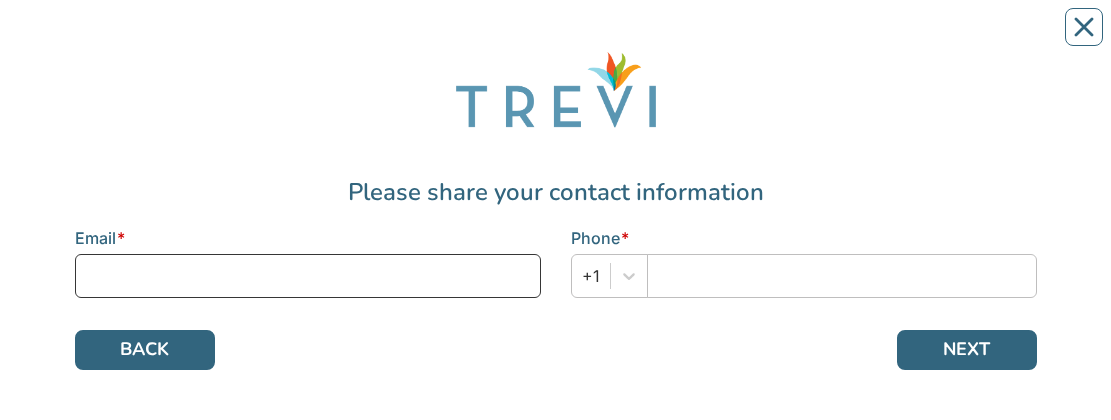click at bounding box center (308, 276) 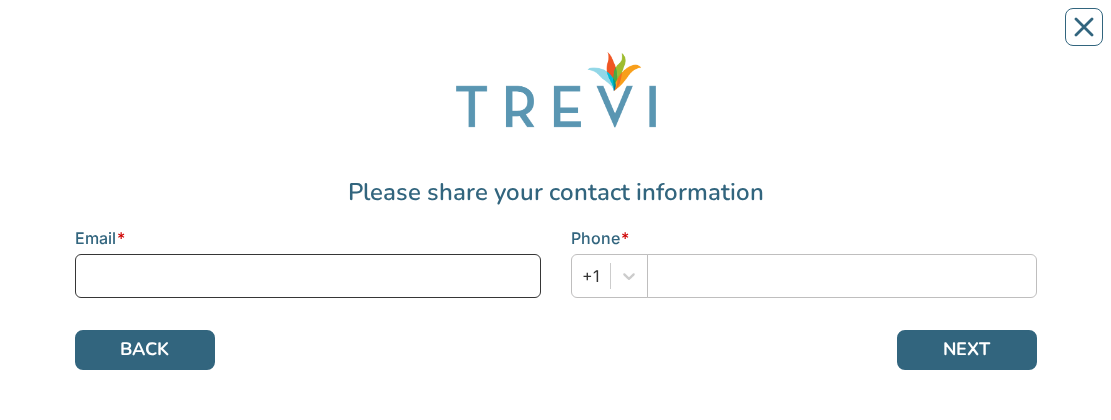 type on "[EMAIL]" 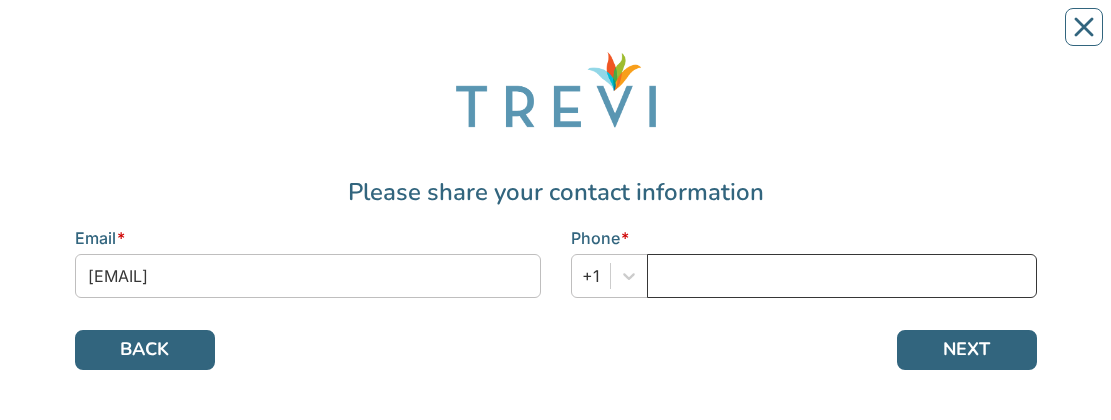 click at bounding box center (842, 276) 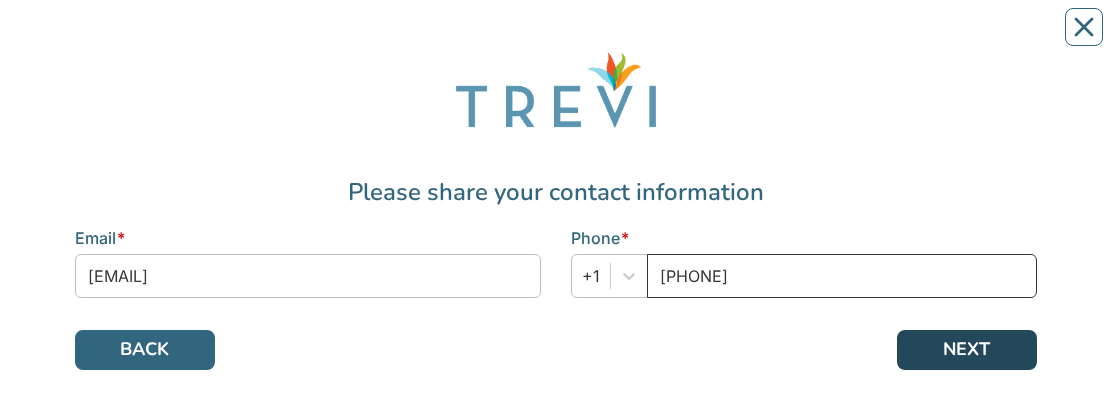 type on "[PHONE]" 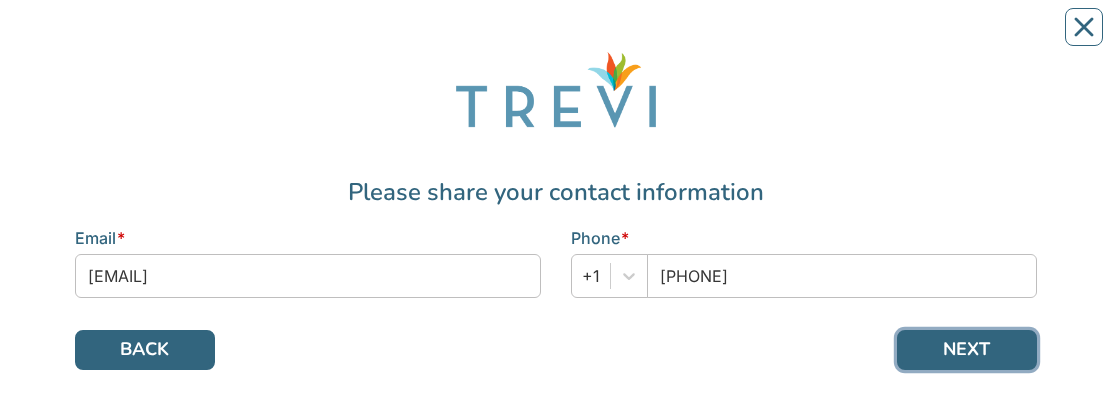drag, startPoint x: 1020, startPoint y: 358, endPoint x: 995, endPoint y: 353, distance: 25.495098 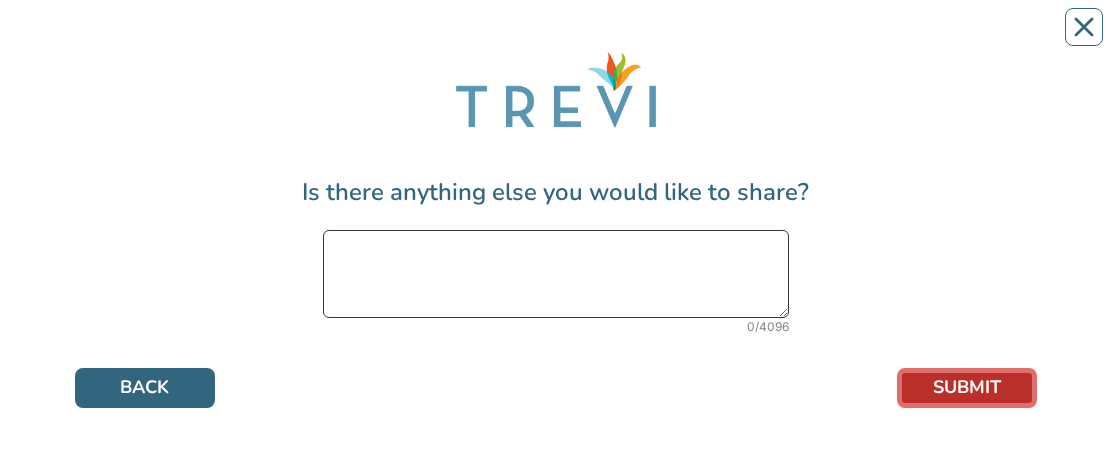 click at bounding box center [556, 274] 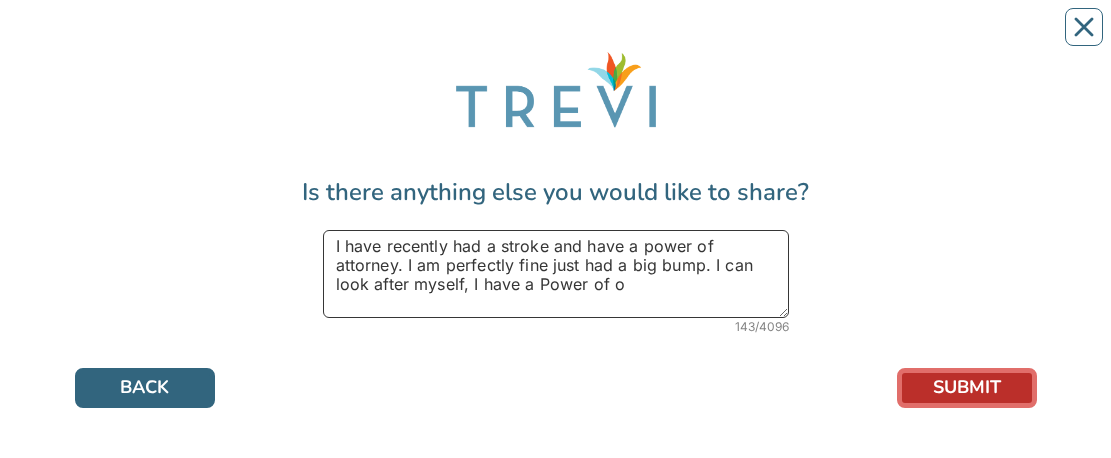 click on "I have recently had a stroke and have a power of attorney. I am perfectly fine just had a big bump. I can look after myself, I have a Power of o" at bounding box center (556, 274) 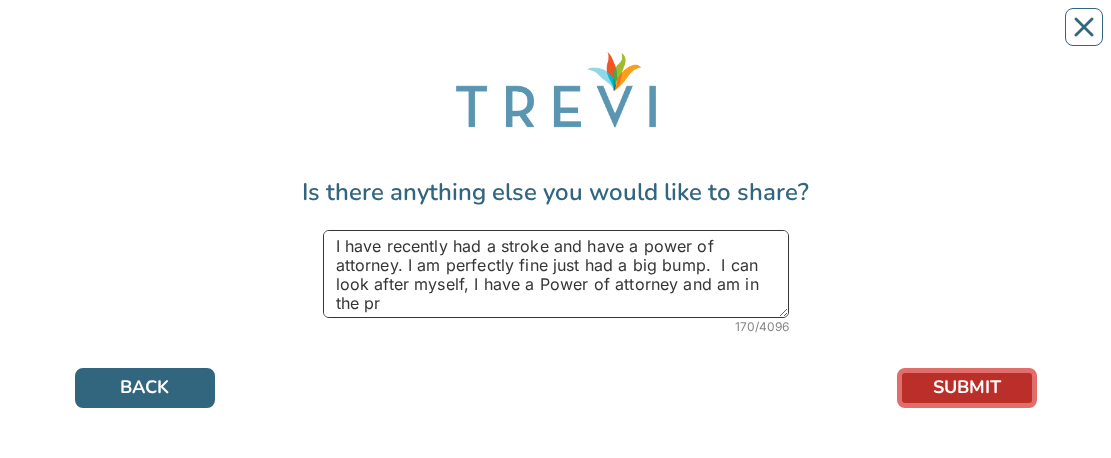 click on "I have recently had a stroke and have a power of attorney. I am perfectly fine just had a big bump.  I can look after myself, I have a Power of attorney and am in the pr" at bounding box center [556, 274] 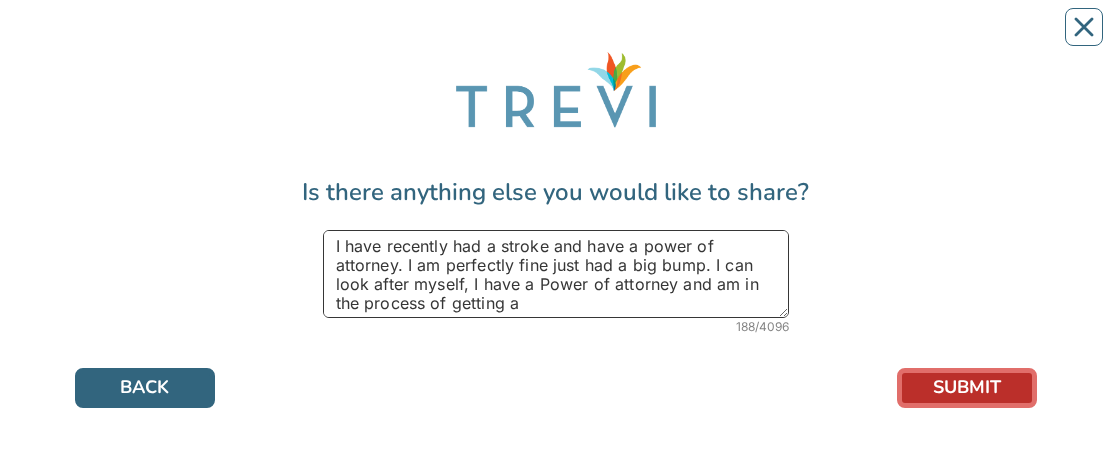 scroll, scrollTop: 15, scrollLeft: 0, axis: vertical 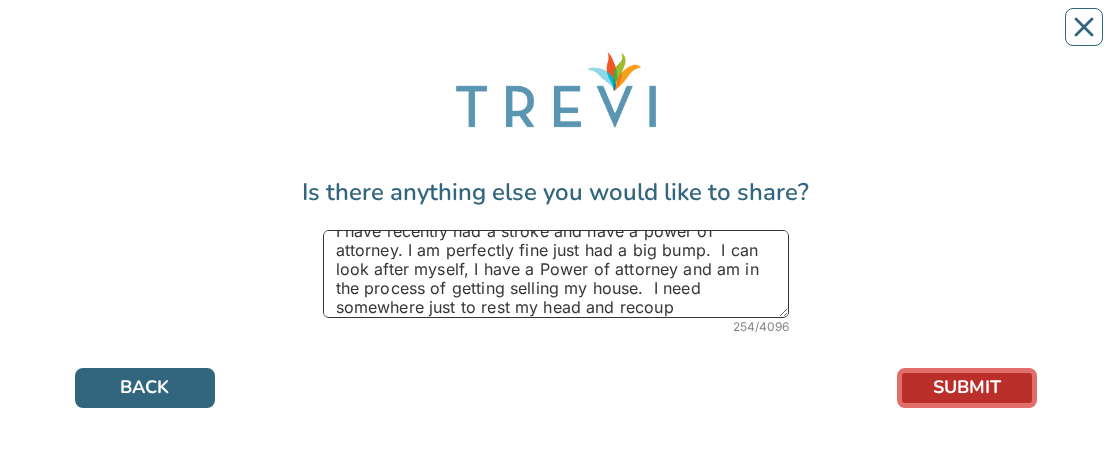 click on "I have recently had a stroke and have a power of attorney. I am perfectly fine just had a big bump.  I can look after myself, I have a Power of attorney and am in the process of getting selling my house.  I need somewhere just to rest my head and recoup" at bounding box center [556, 274] 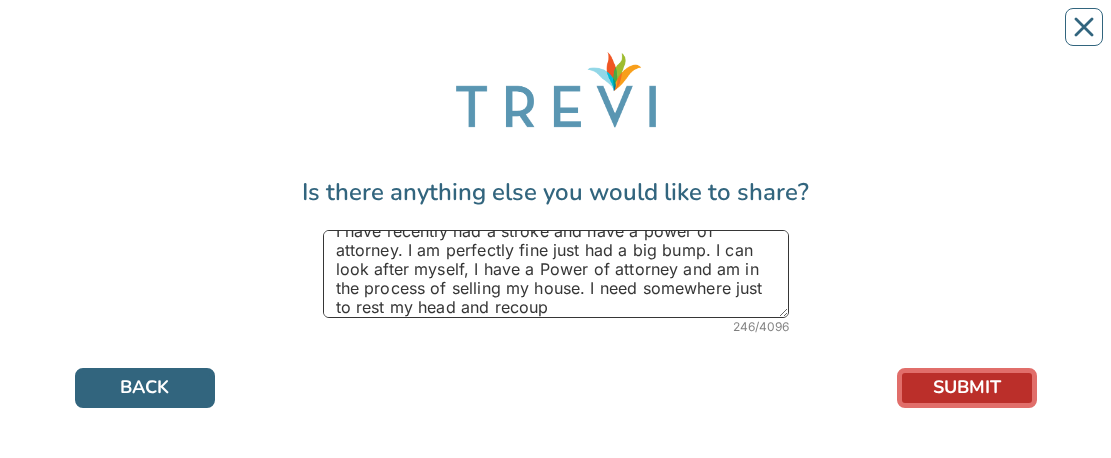 click on "I have recently had a stroke and have a power of attorney. I am perfectly fine just had a big bump. I can look after myself, I have a Power of attorney and am in the process of selling my house. I need somewhere just to rest my head and recoup" at bounding box center [556, 274] 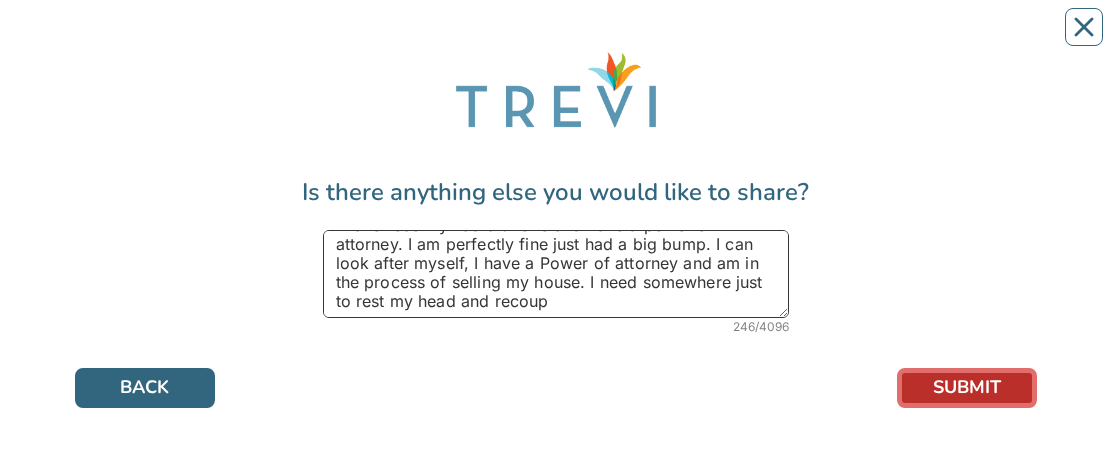 scroll, scrollTop: 40, scrollLeft: 0, axis: vertical 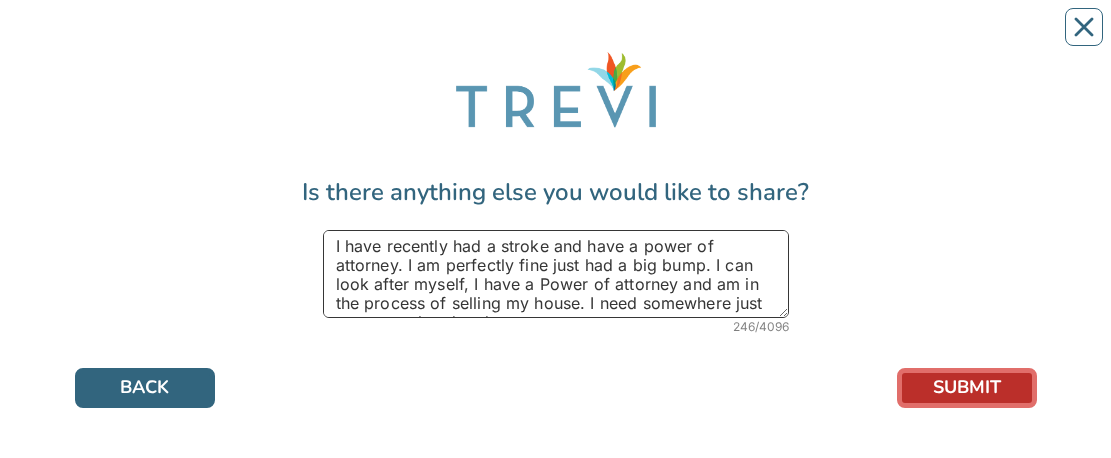 click on "I have recently had a stroke and have a power of attorney. I am perfectly fine just had a big bump. I can look after myself, I have a Power of attorney and am in the process of selling my house. I need somewhere just to rest my head and recoup" at bounding box center (556, 274) 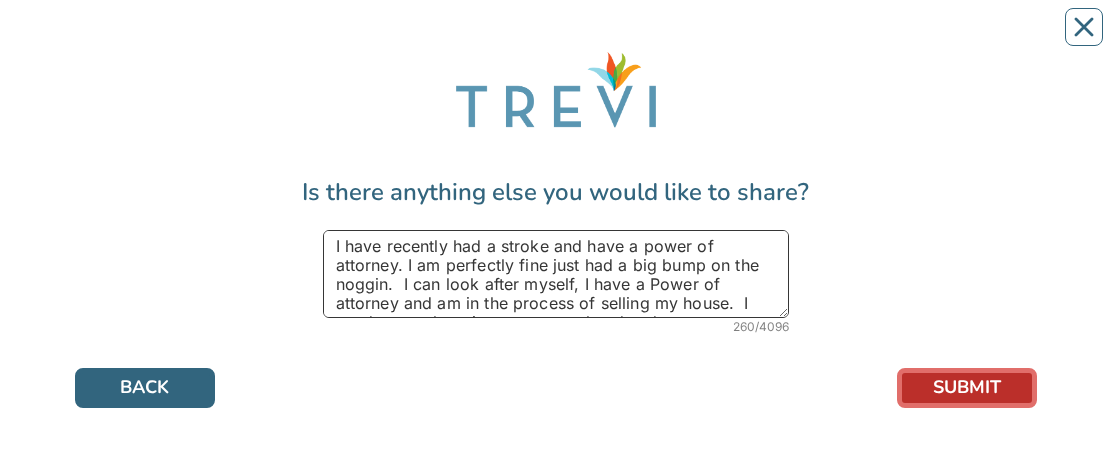 click on "I have recently had a stroke and have a power of attorney. I am perfectly fine just had a big bump on the noggin.  I can look after myself, I have a Power of attorney and am in the process of selling my house.  I need somewhere just to rest my head and recoup" at bounding box center [556, 274] 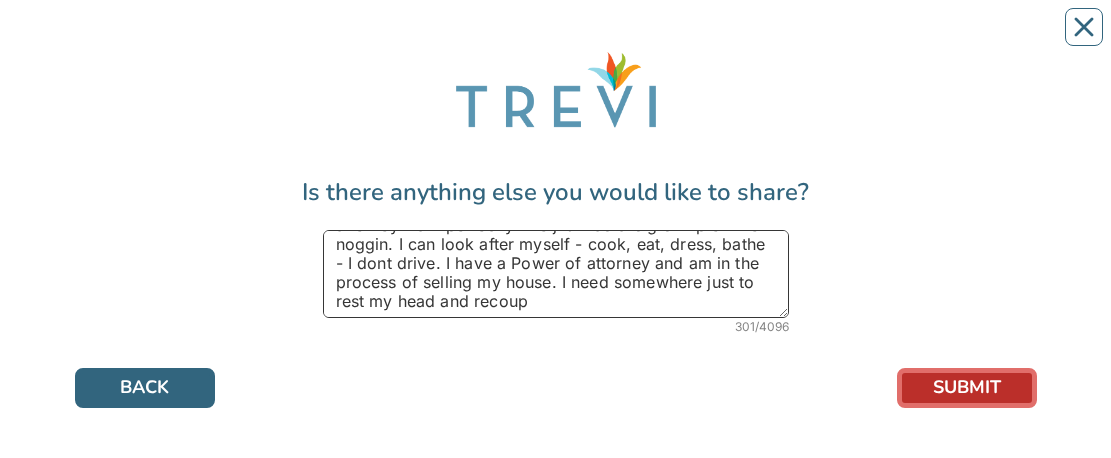 scroll, scrollTop: 59, scrollLeft: 0, axis: vertical 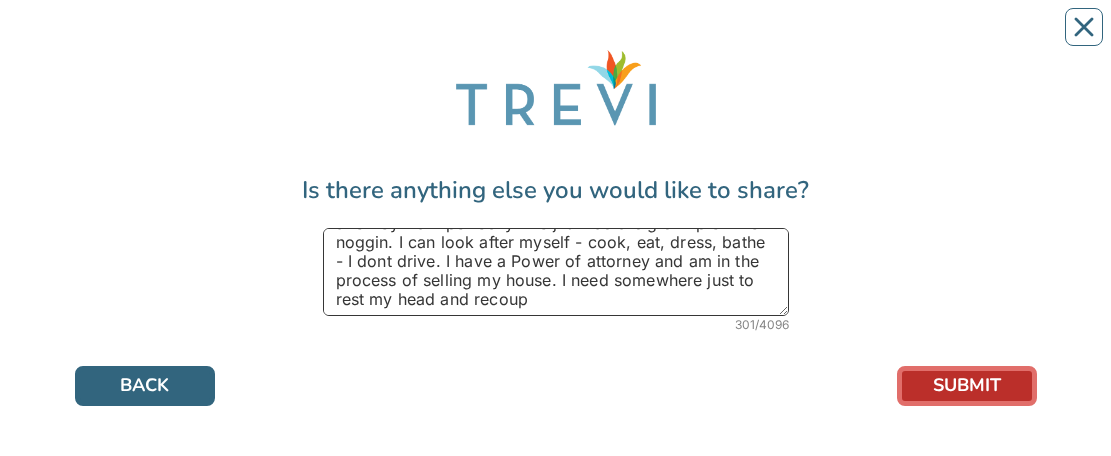click on "I have recently had a stroke and have a power of attorney. I am perfectly fine just had a big bump on the noggin. I can look after myself - cook, eat, dress, bathe - I dont drive. I have a Power of attorney and am in the process of selling my house. I need somewhere just to rest my head and recoup" at bounding box center [556, 272] 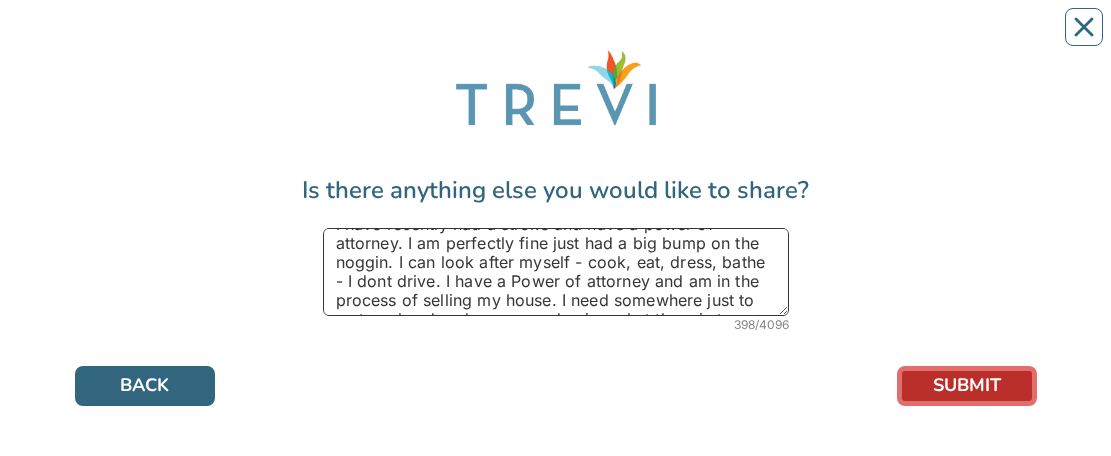 scroll, scrollTop: 0, scrollLeft: 0, axis: both 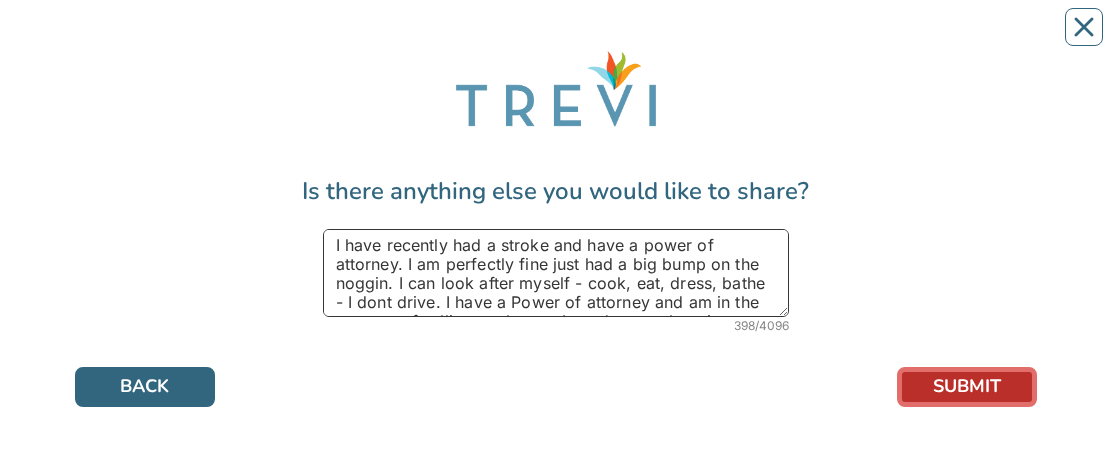 click on "I have recently had a stroke and have a power of attorney. I am perfectly fine just had a big bump on the noggin. I can look after myself - cook, eat, dress, bathe - I dont drive. I have a Power of attorney and am in the process of selling my house. I need somewhere just to rest my head and recoup and enjoy what there is to enjoy. I worked hard in my corporate life. Maybe a little too hard." at bounding box center [556, 273] 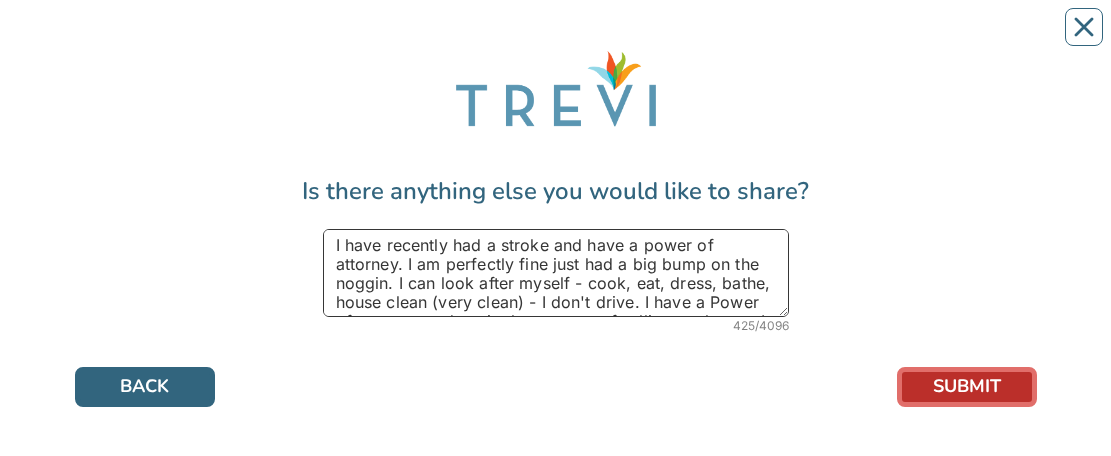 type on "I have recently had a stroke and have a power of attorney. I am perfectly fine just had a big bump on the noggin. I can look after myself - cook, eat, dress, bathe, house clean (very clean) - I don't drive. I have a Power of attorney and am in the process of selling my house. I need somewhere just to rest my head and recoup and enjoy what there is to enjoy. I worked hard in my corporate life. Maybe a little too hard." 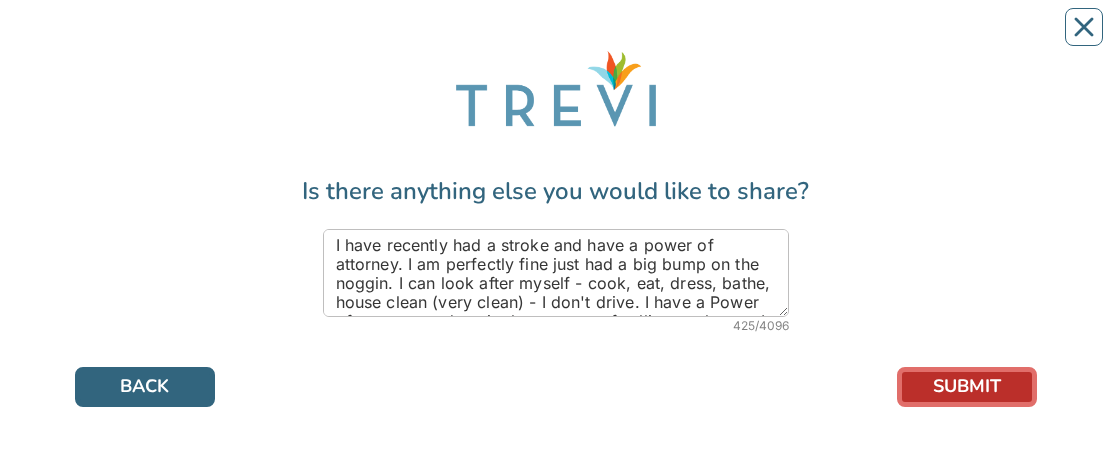 click at bounding box center (556, 89) 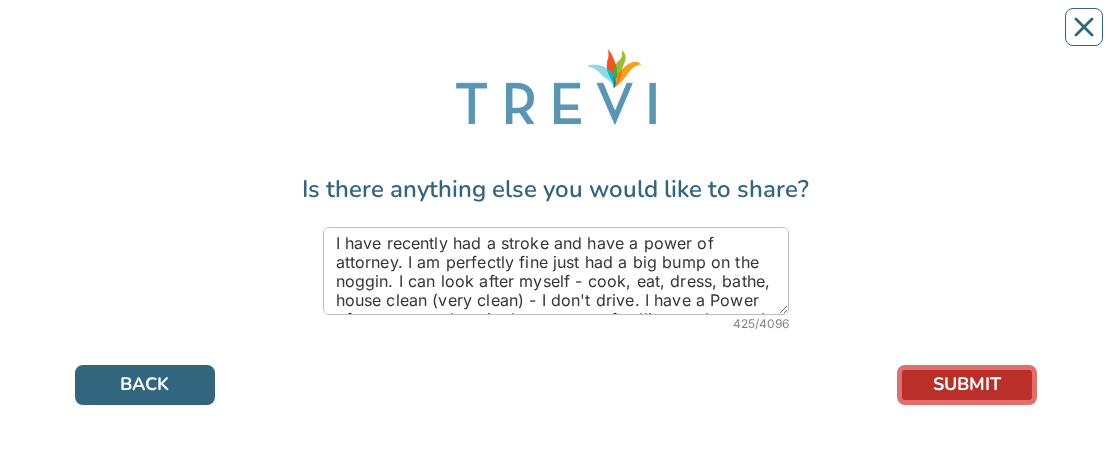 scroll, scrollTop: 4, scrollLeft: 0, axis: vertical 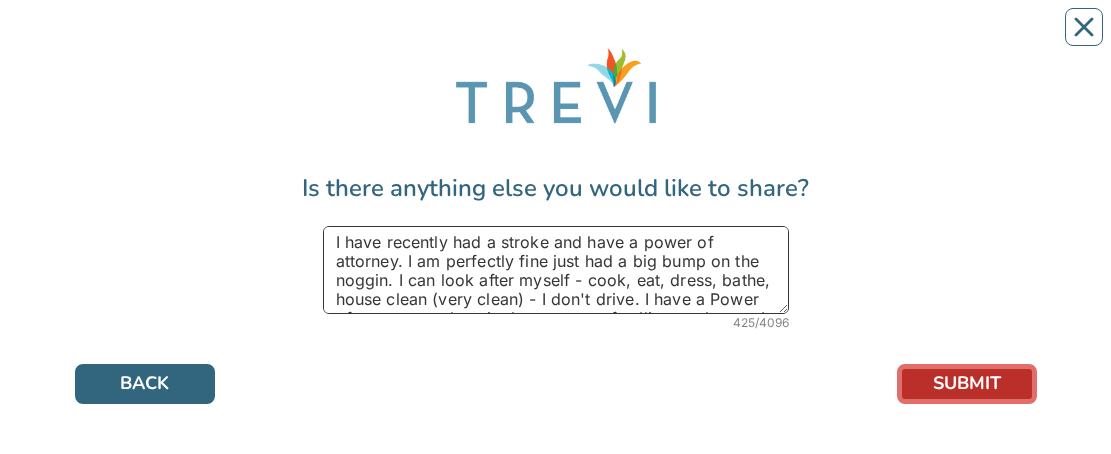 drag, startPoint x: 682, startPoint y: 294, endPoint x: 311, endPoint y: 222, distance: 377.92194 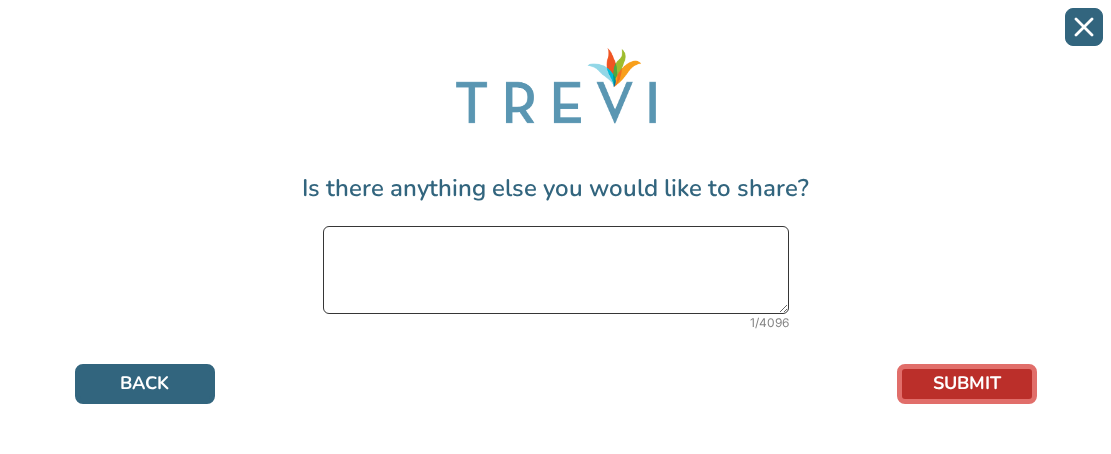 type 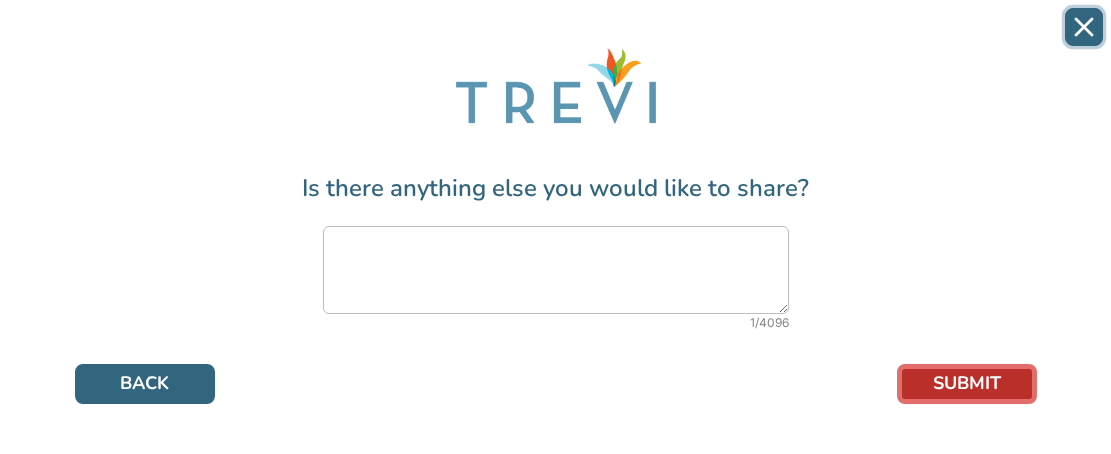 click 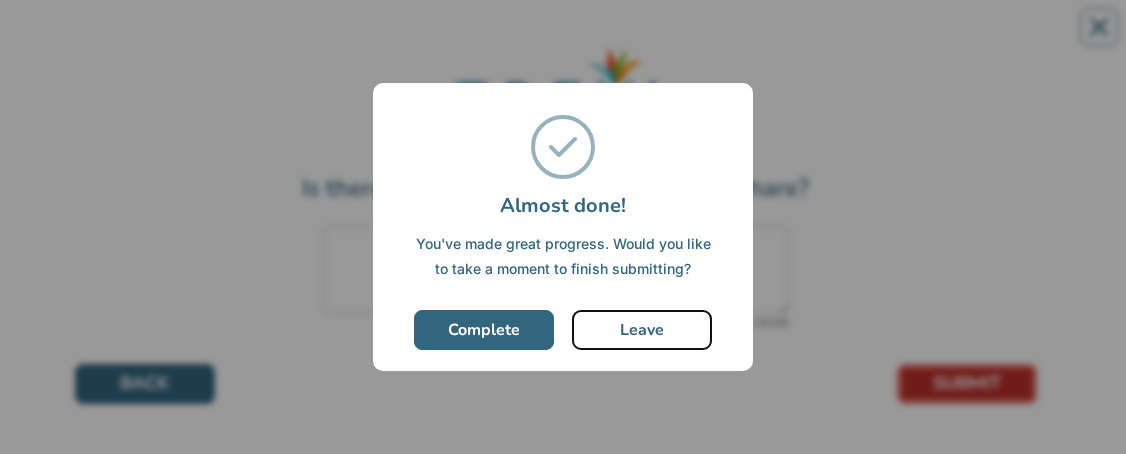 click on "Leave" at bounding box center [642, 330] 